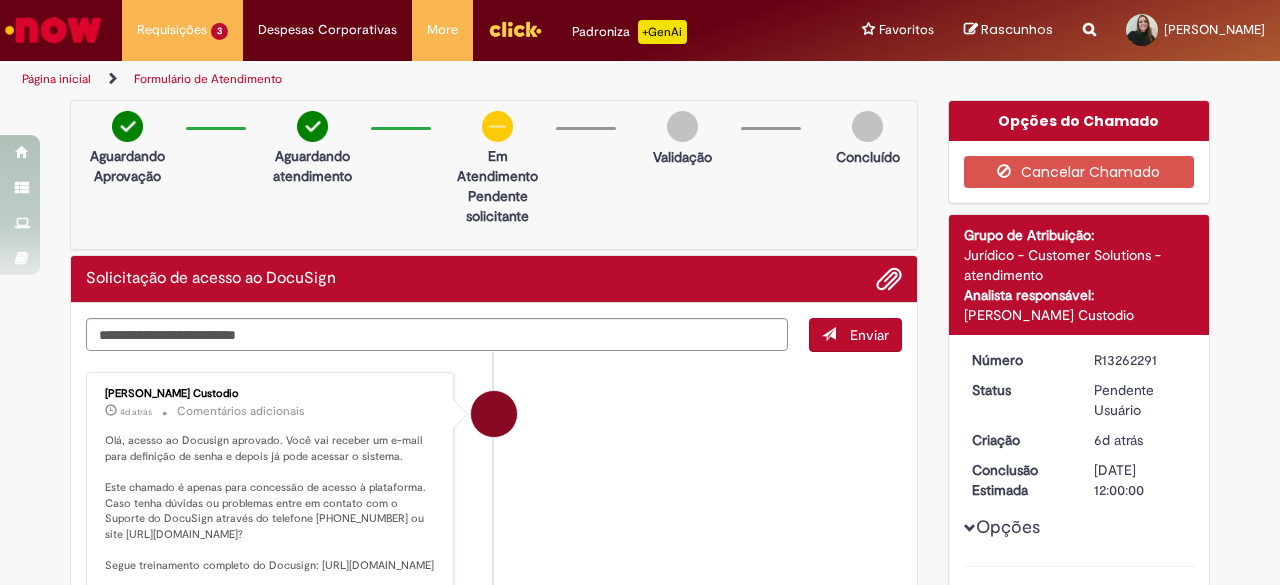 scroll, scrollTop: 0, scrollLeft: 0, axis: both 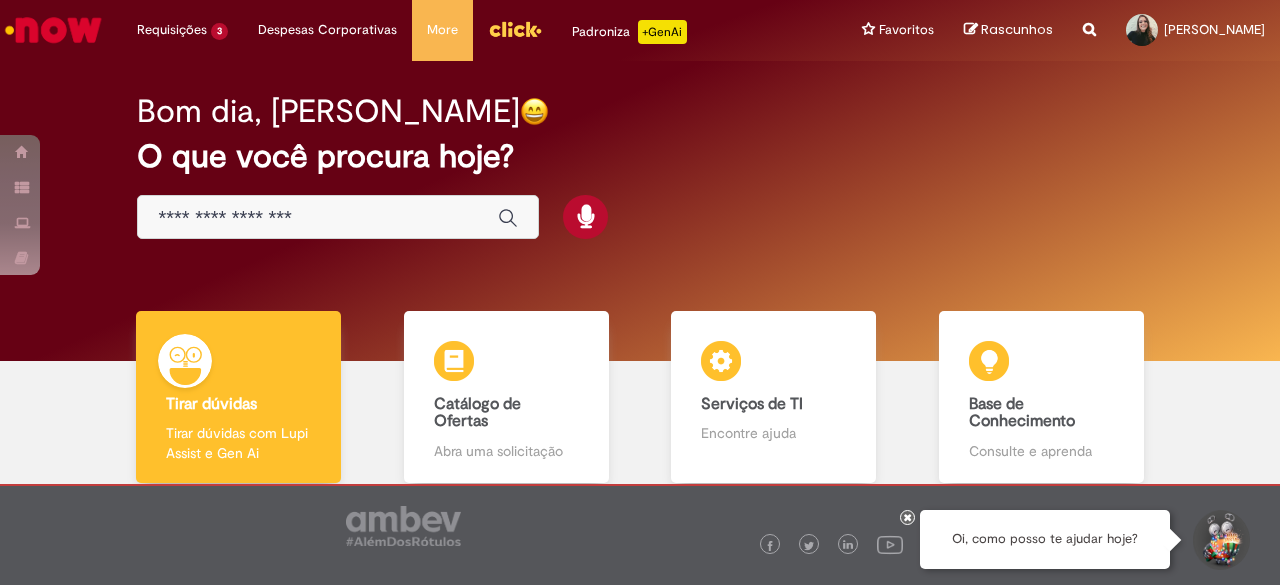 click at bounding box center (515, 29) 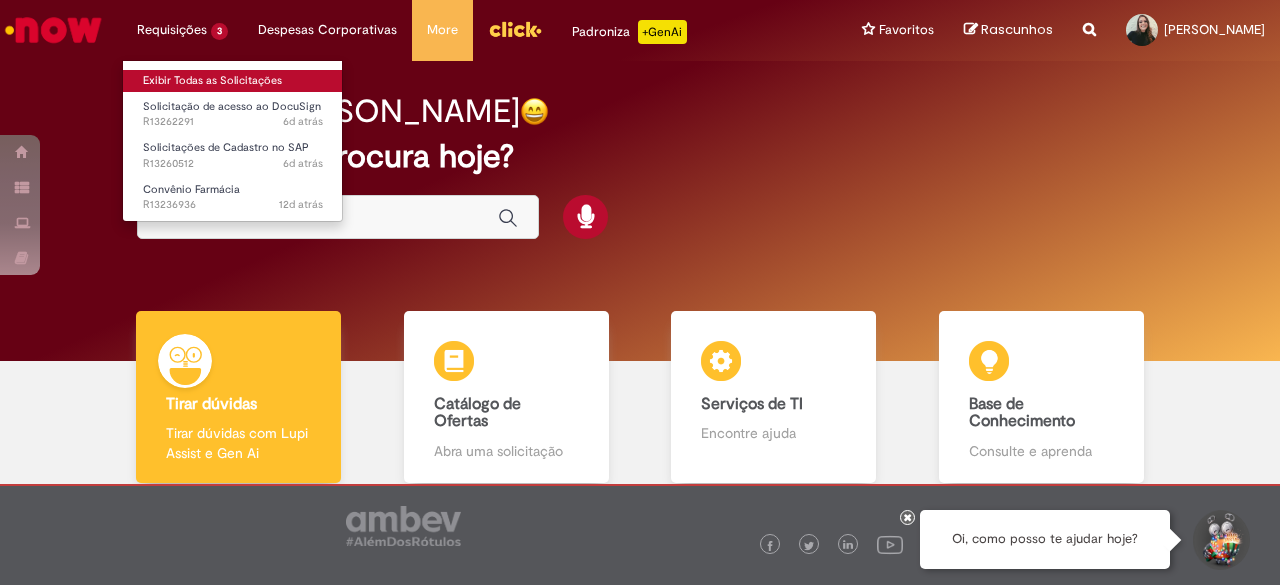 click on "Exibir Todas as Solicitações" at bounding box center [233, 81] 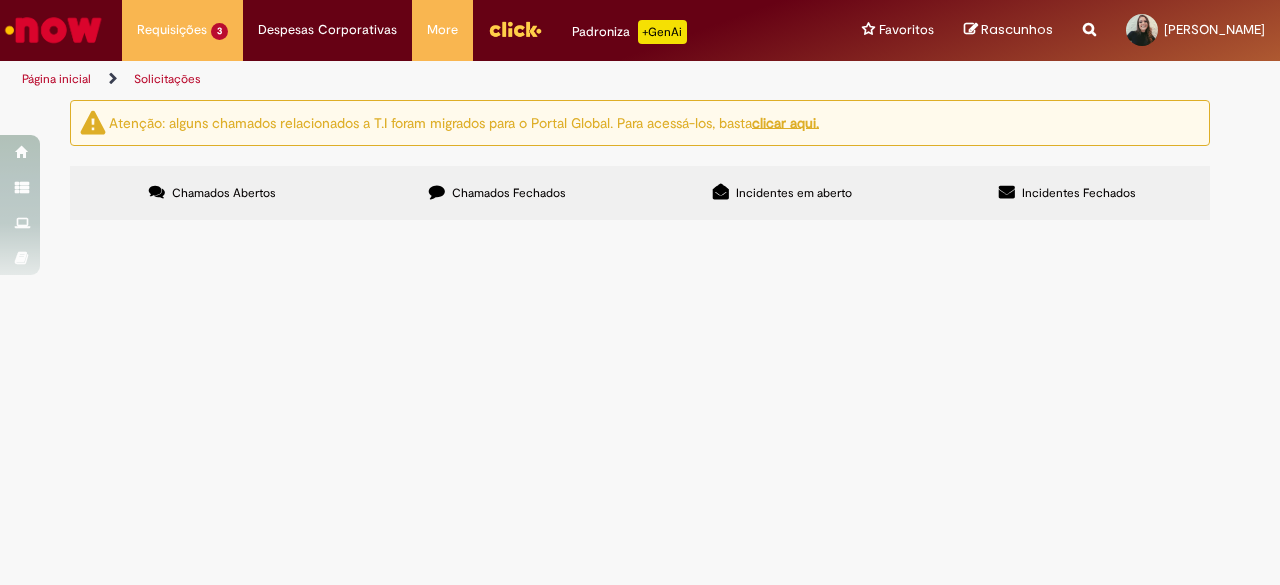 click on "Solicito acesso ao DocSign, para assinatura do termo de acesso a VPN." at bounding box center [0, 0] 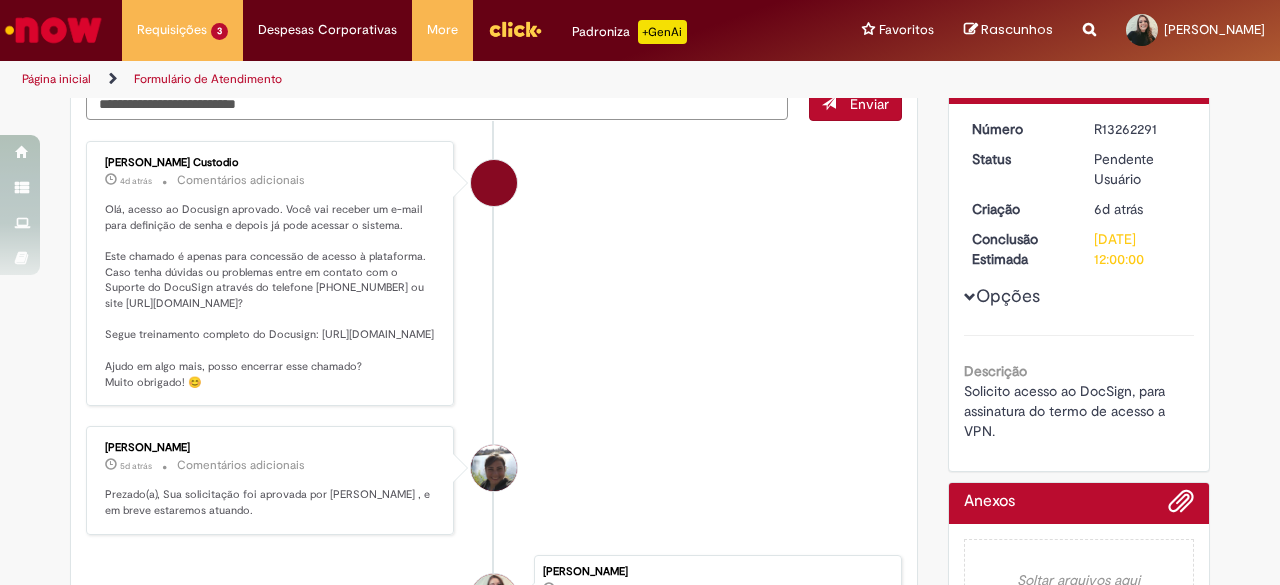 scroll, scrollTop: 200, scrollLeft: 0, axis: vertical 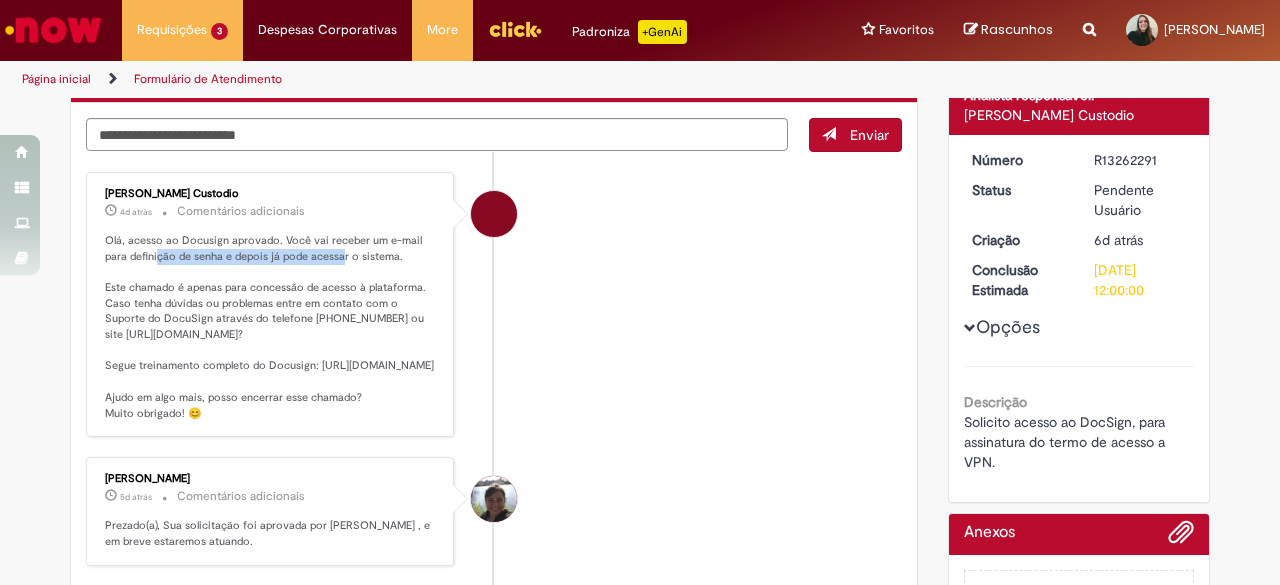 drag, startPoint x: 148, startPoint y: 252, endPoint x: 334, endPoint y: 257, distance: 186.0672 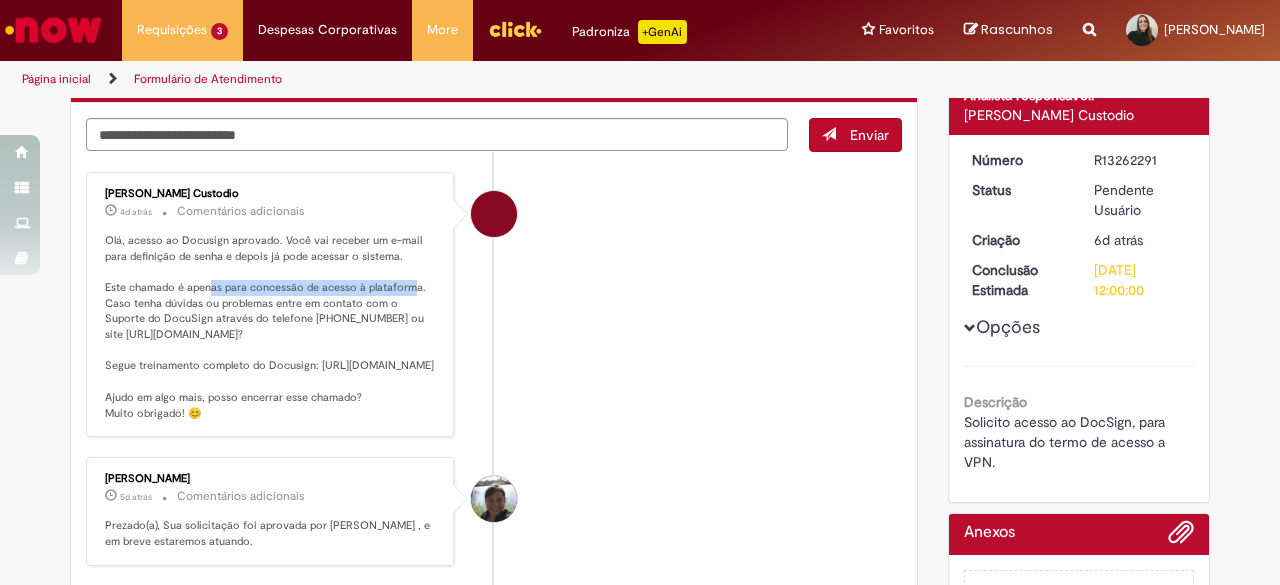 drag, startPoint x: 203, startPoint y: 281, endPoint x: 403, endPoint y: 290, distance: 200.2024 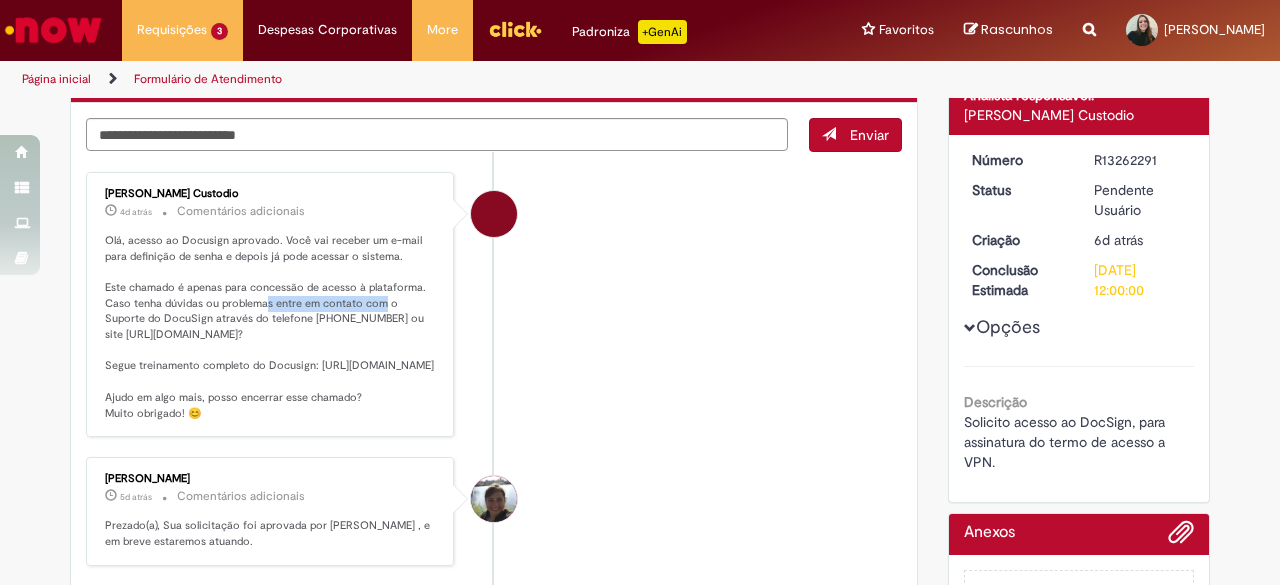drag, startPoint x: 256, startPoint y: 305, endPoint x: 374, endPoint y: 306, distance: 118.004234 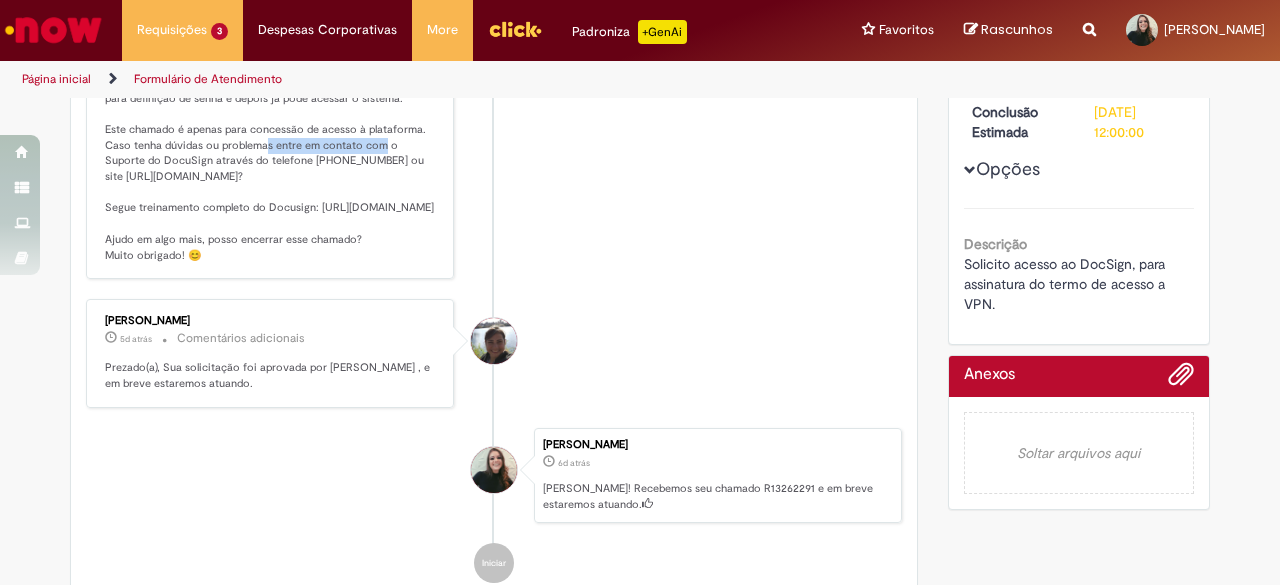 scroll, scrollTop: 400, scrollLeft: 0, axis: vertical 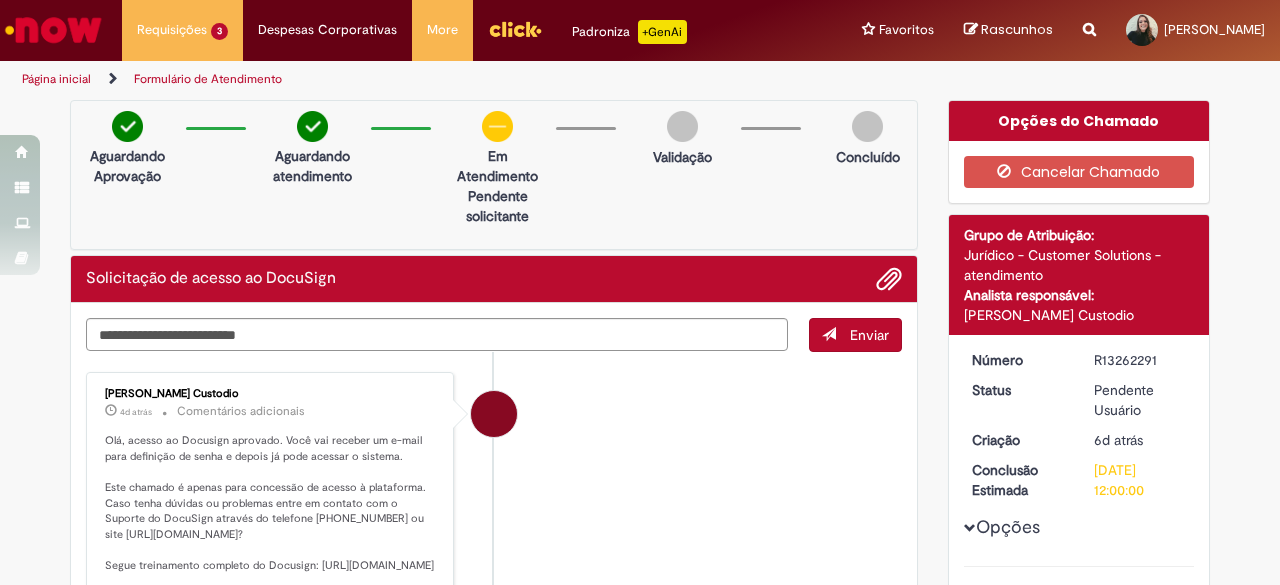 click on "Olá, acesso ao Docusign aprovado. Você vai receber um e-mail para definição de senha e depois já pode acessar o sistema.
Este chamado é apenas para concessão de acesso à plataforma. Caso tenha dúvidas ou problemas entre em contato com o Suporte do DocuSign através do telefone [PHONE_NUMBER] ou site [URL][DOMAIN_NAME]?
Segue treinamento completo do Docusign: [URL][DOMAIN_NAME]
Ajudo em algo mais, posso encerrar esse chamado?
Muito obrigado! 😊" at bounding box center (271, 527) 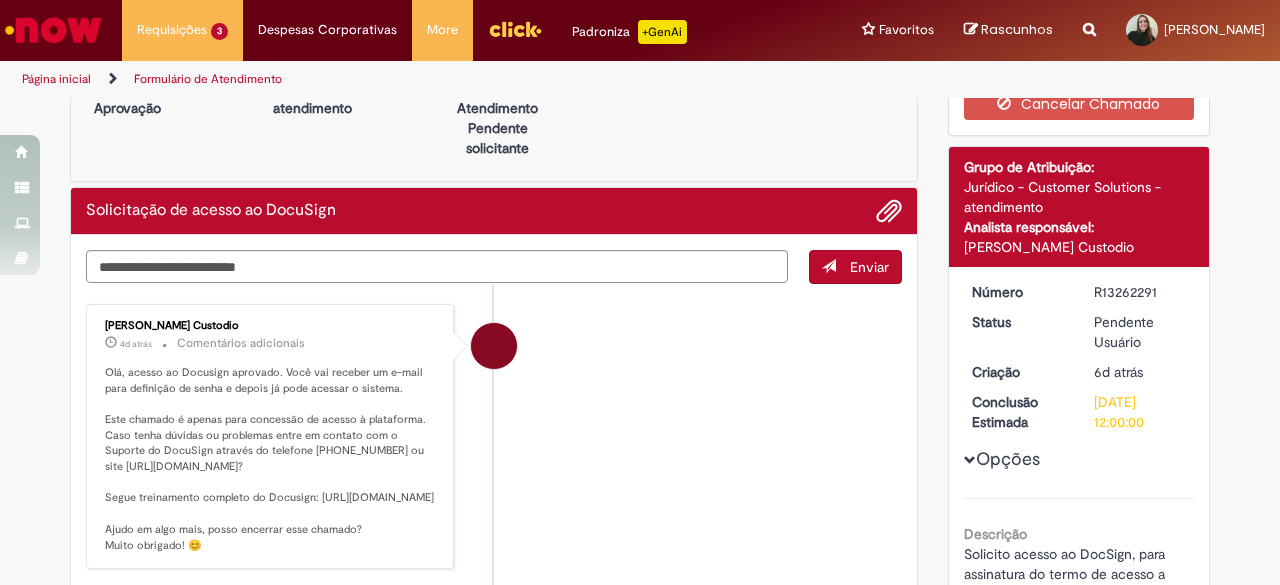scroll, scrollTop: 100, scrollLeft: 0, axis: vertical 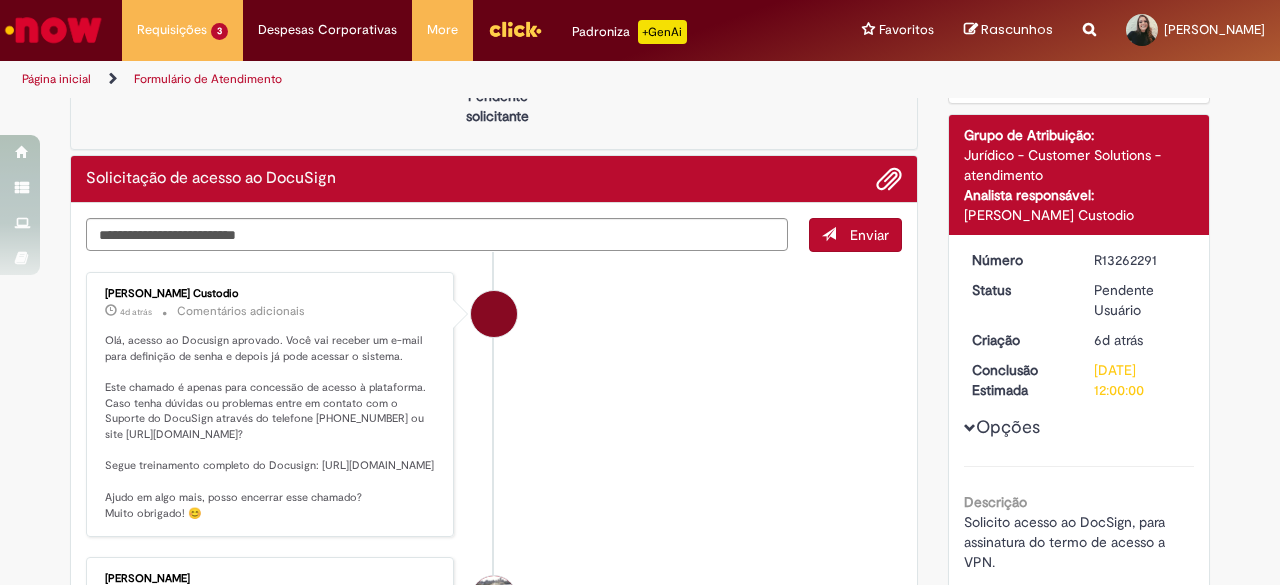 drag, startPoint x: 104, startPoint y: 477, endPoint x: 160, endPoint y: 513, distance: 66.573265 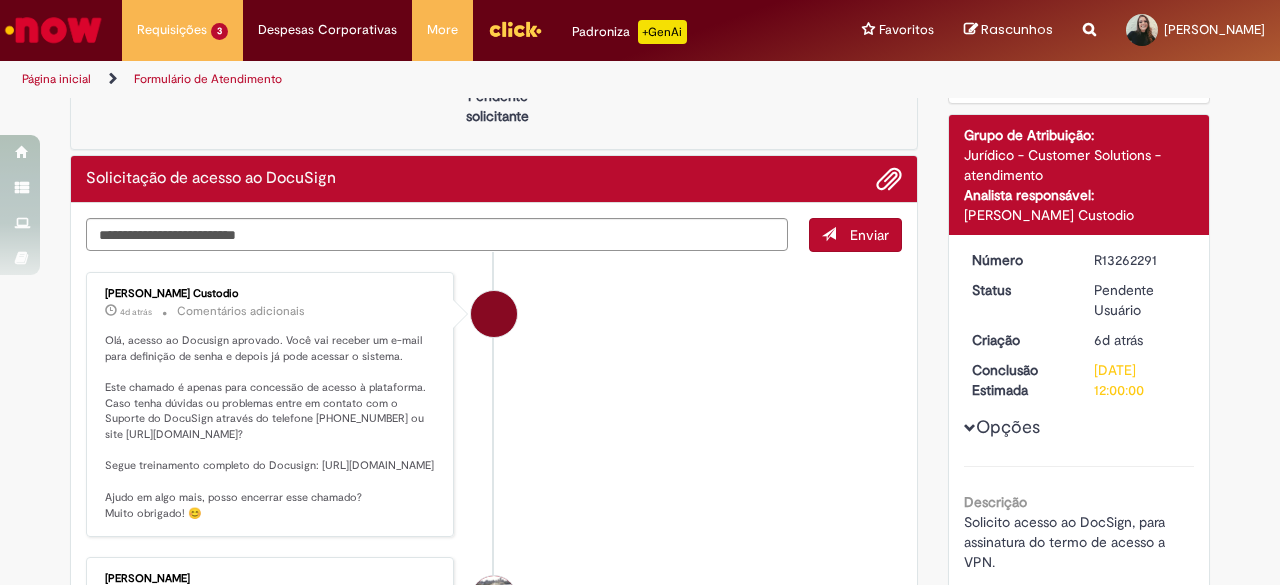 copy on "https://anheuserbuschinbev.sharepoint.com/:b:/s/LegalCSC/EQMTPKNqgzVBvX8VcvrzwdcBQw6m2MGOh-hTOW5iBWaOXA?e=xX0KpU" 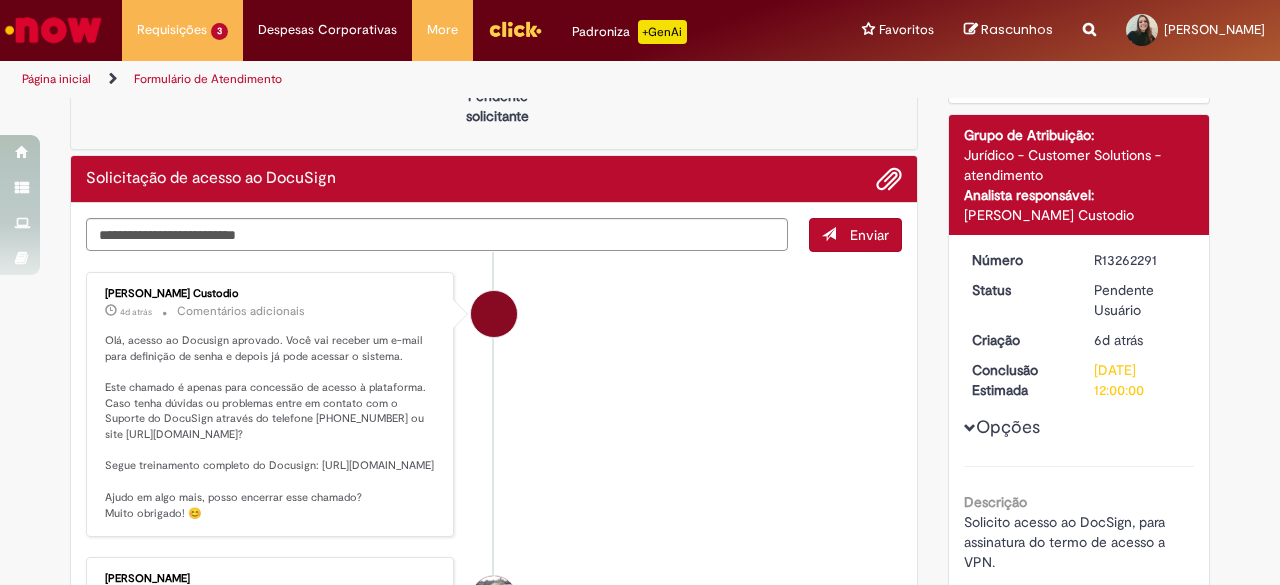 click on "Igor Alexandre Custodio
4d atrás 4 dias atrás     Comentários adicionais
Olá, acesso ao Docusign aprovado. Você vai receber um e-mail para definição de senha e depois já pode acessar o sistema.
Este chamado é apenas para concessão de acesso à plataforma. Caso tenha dúvidas ou problemas entre em contato com o Suporte do DocuSign através do telefone (11) 3330 0200 ou site https://support.docusign.com/br/?
Segue treinamento completo do Docusign: https://anheuserbuschinbev.sharepoint.com/:b:/s/LegalCSC/EQMTPKNqgzVBvX8VcvrzwdcBQw6m2MGOh-hTOW5iBWaOXA?e=xX0KpU
Ajudo em algo mais, posso encerrar esse chamado?
Muito obrigado! 😊" at bounding box center [270, 405] 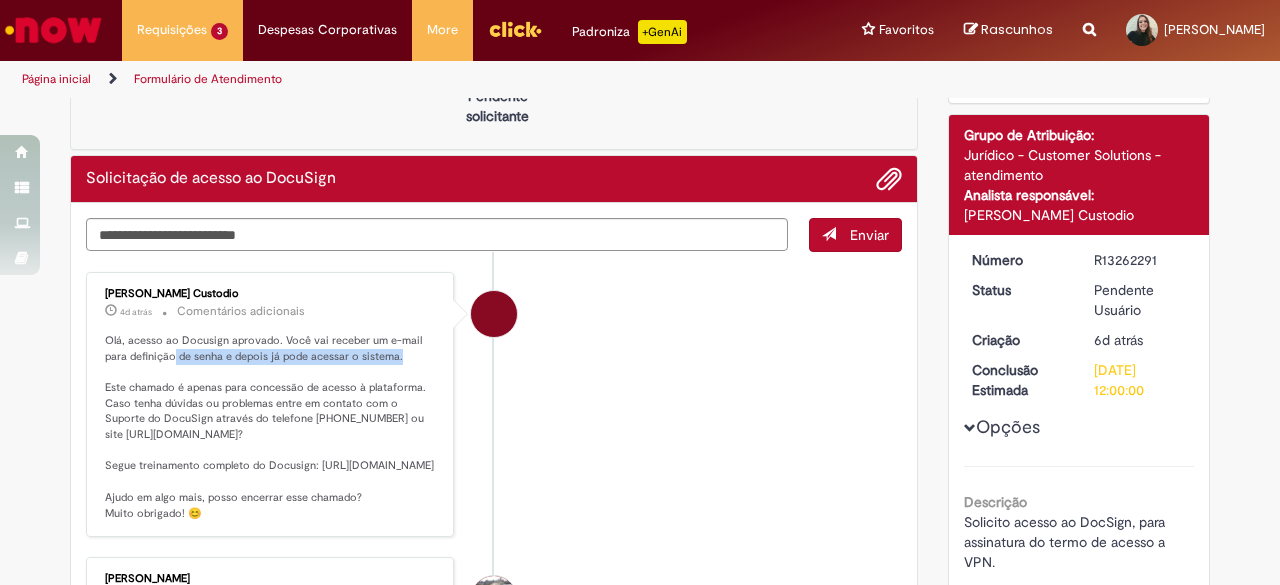 drag, startPoint x: 257, startPoint y: 353, endPoint x: 398, endPoint y: 349, distance: 141.05673 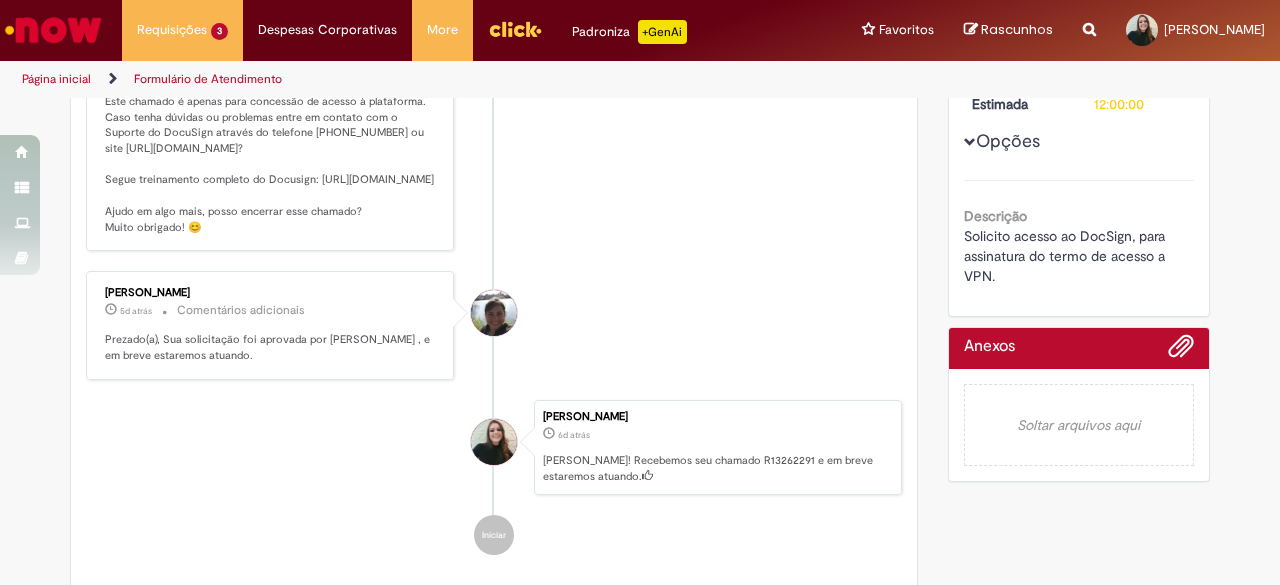 scroll, scrollTop: 400, scrollLeft: 0, axis: vertical 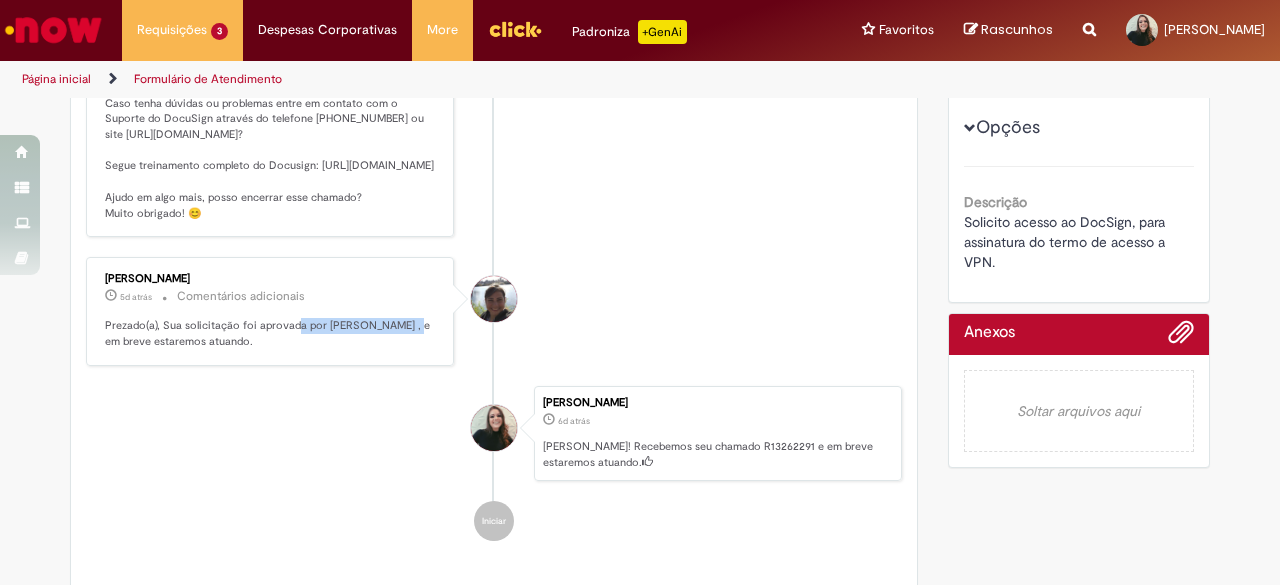 drag, startPoint x: 380, startPoint y: 367, endPoint x: 390, endPoint y: 366, distance: 10.049875 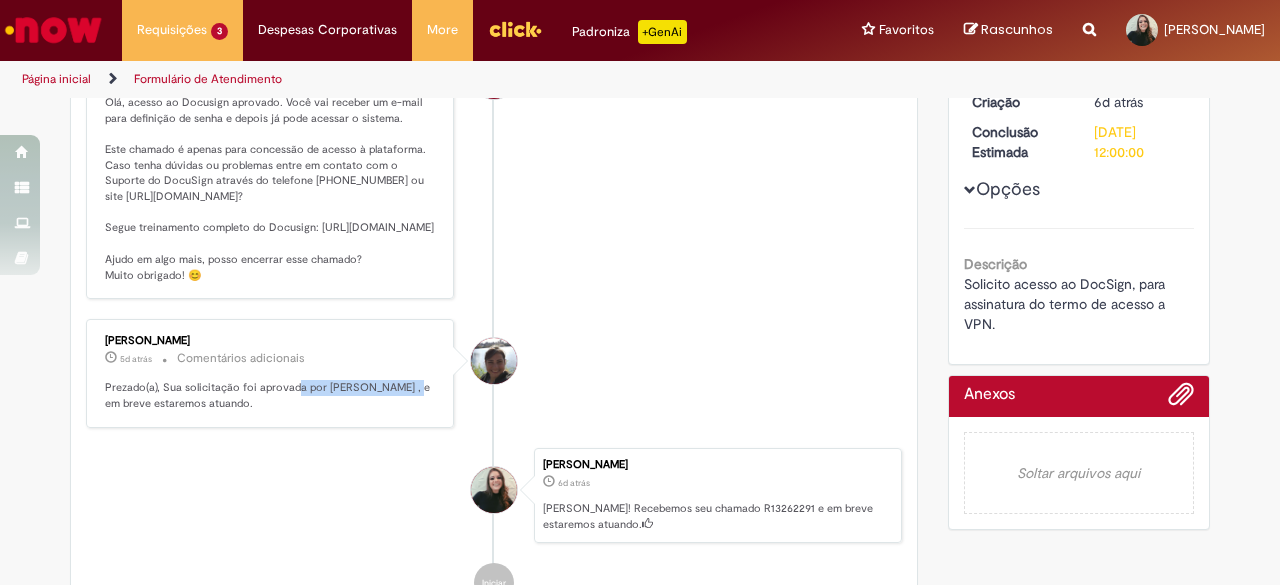 scroll, scrollTop: 266, scrollLeft: 0, axis: vertical 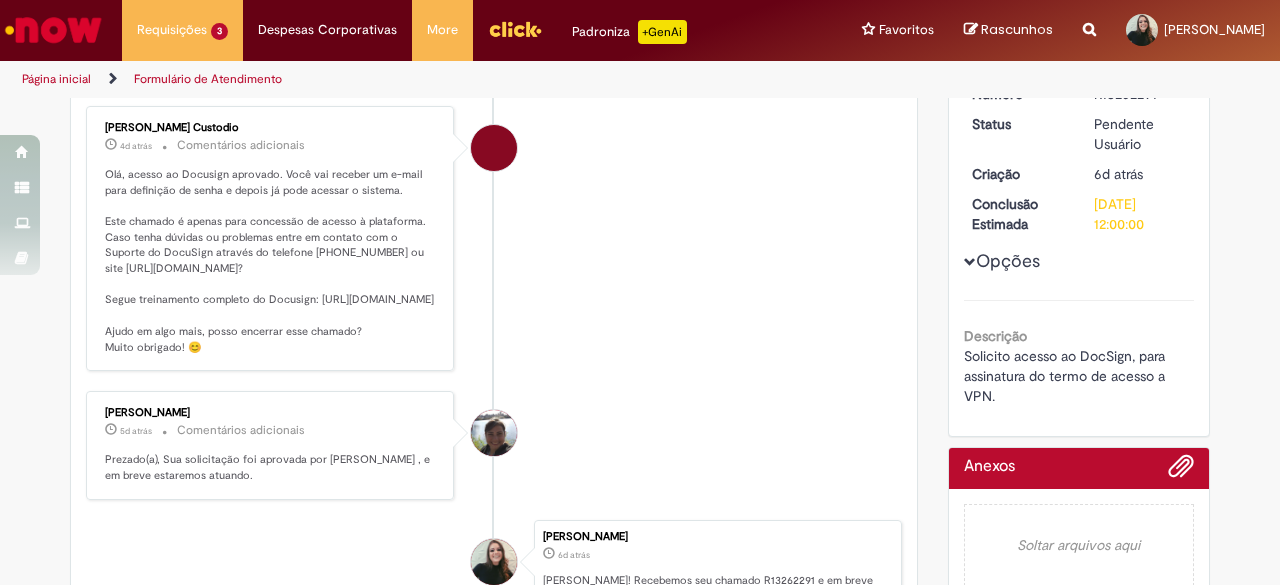 click on "Reportar problema
Artigos
Não encontrou base de conhecimento
Catálogo
Não foram encontradas ofertas
Comunidade
Nenhum resultado encontrado na comunidade" at bounding box center [1089, 30] 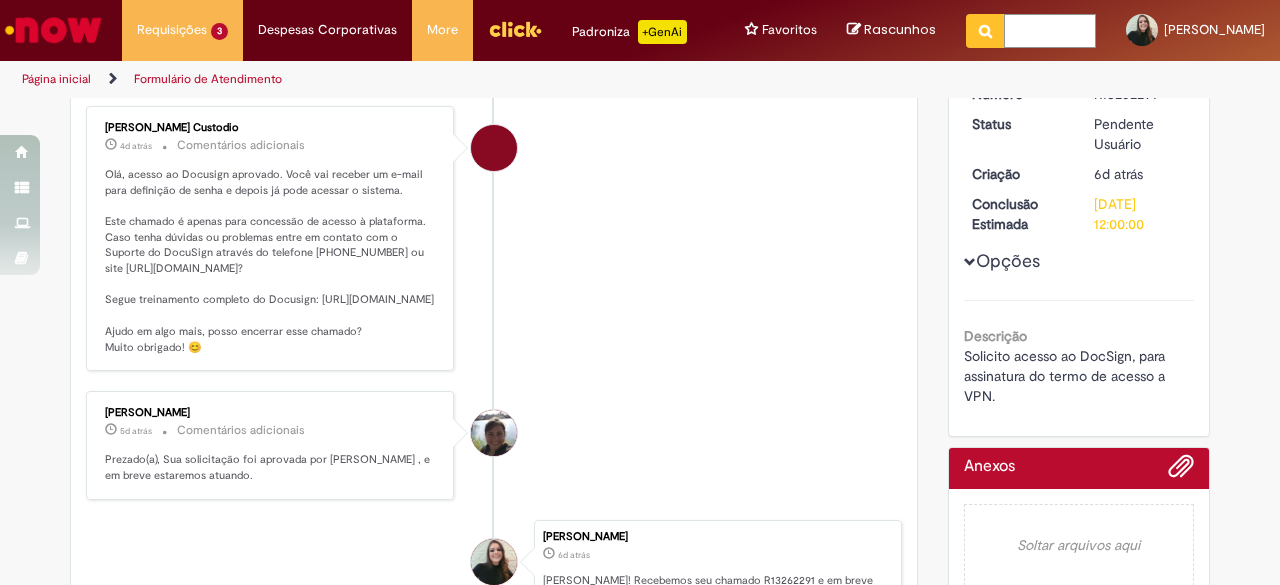 click at bounding box center [1050, 31] 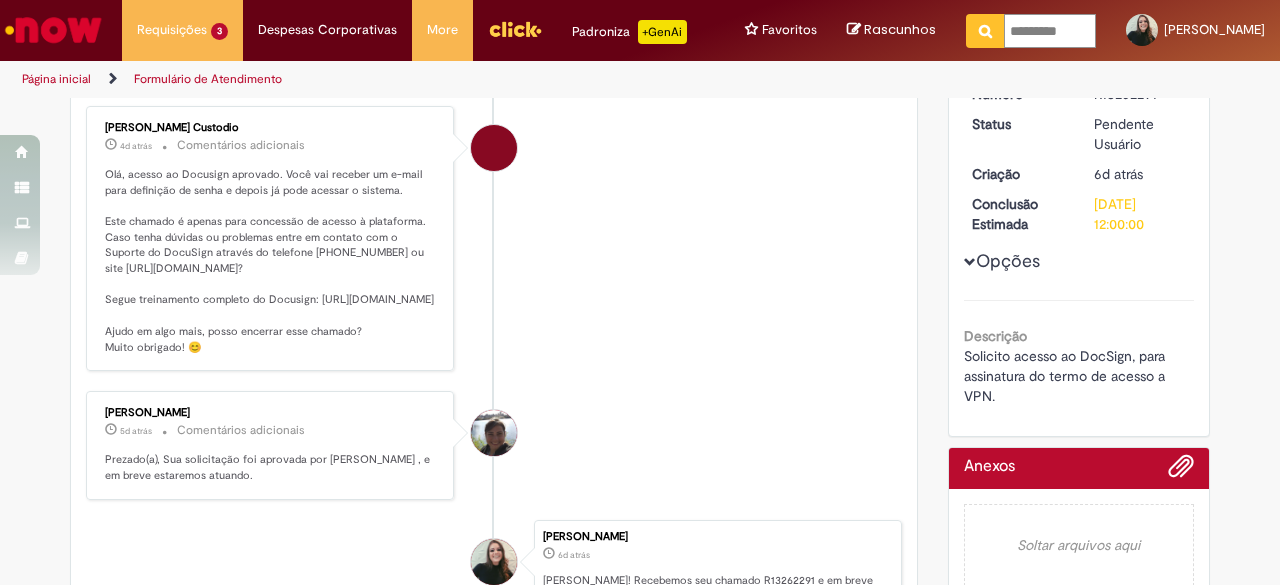 click at bounding box center (985, 31) 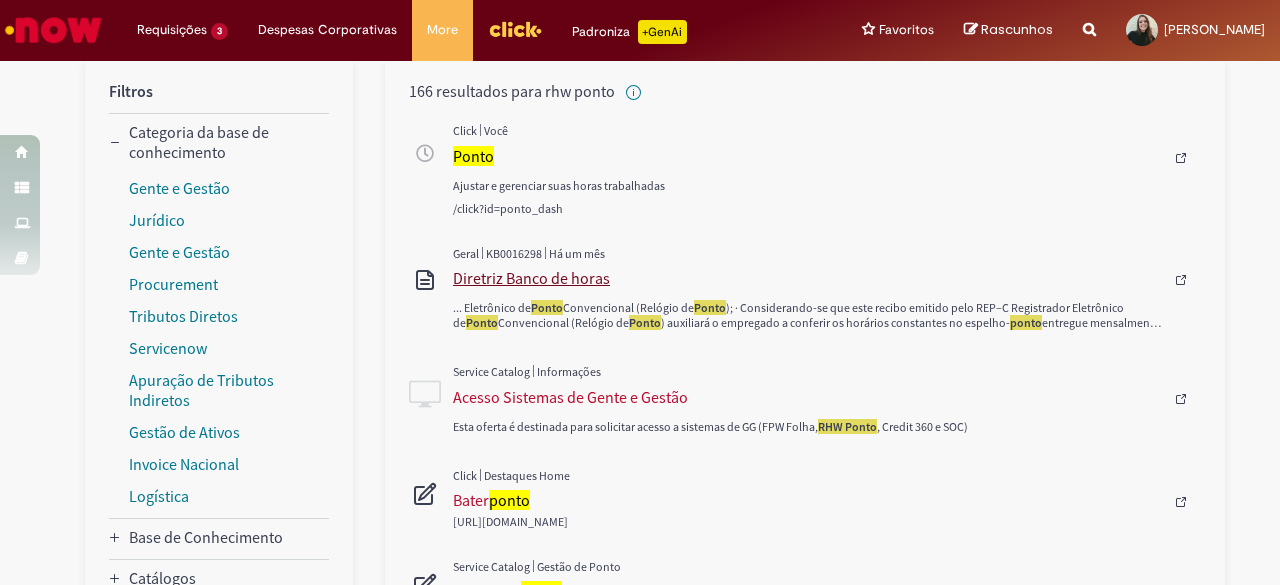 scroll, scrollTop: 300, scrollLeft: 0, axis: vertical 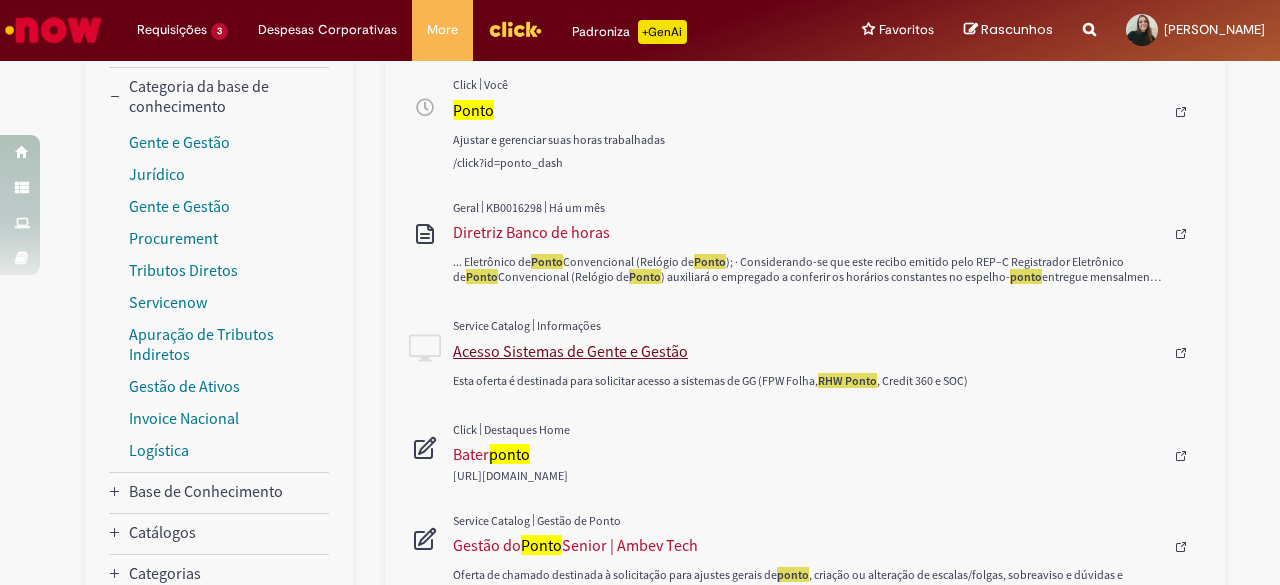 click on "Acesso Sistemas de Gente e Gestão" at bounding box center [808, 351] 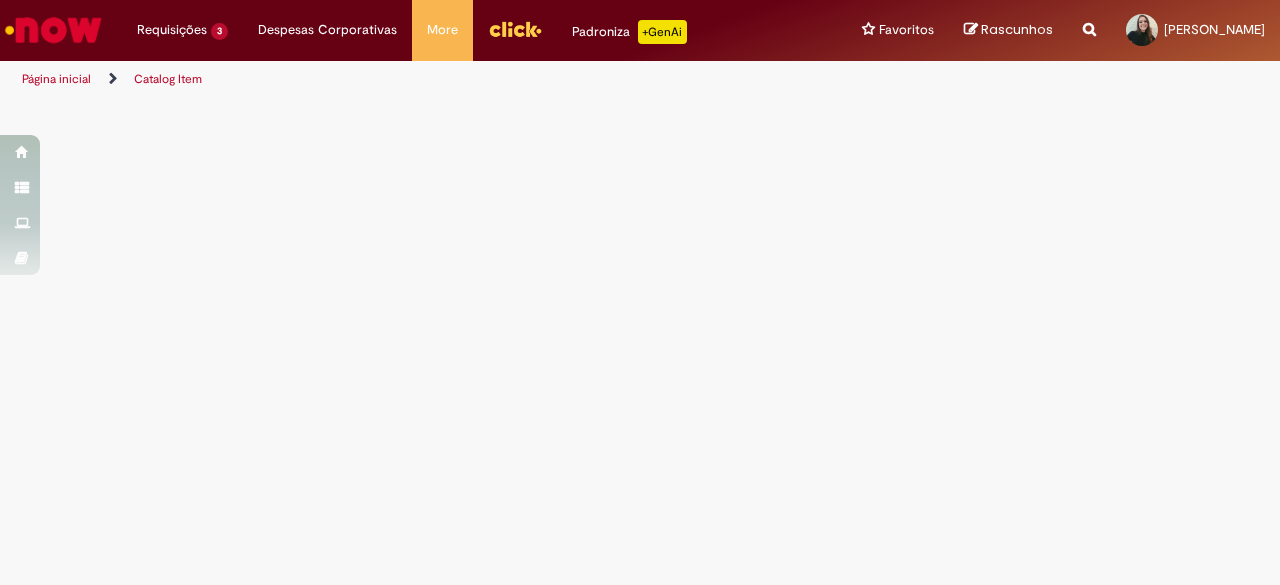 scroll, scrollTop: 0, scrollLeft: 0, axis: both 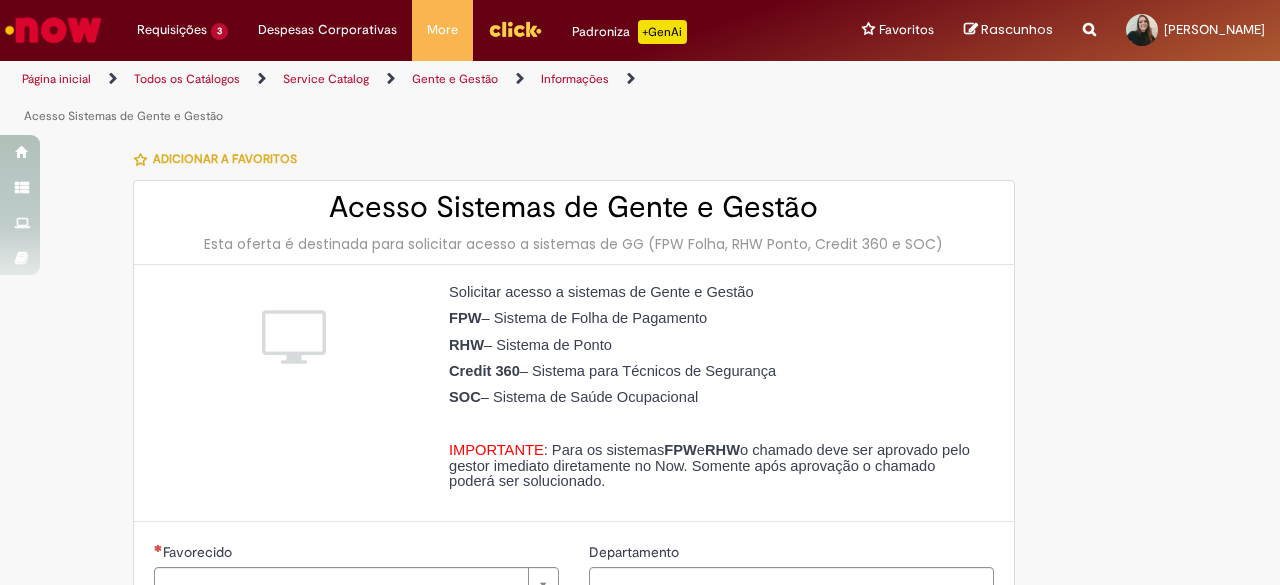 type on "********" 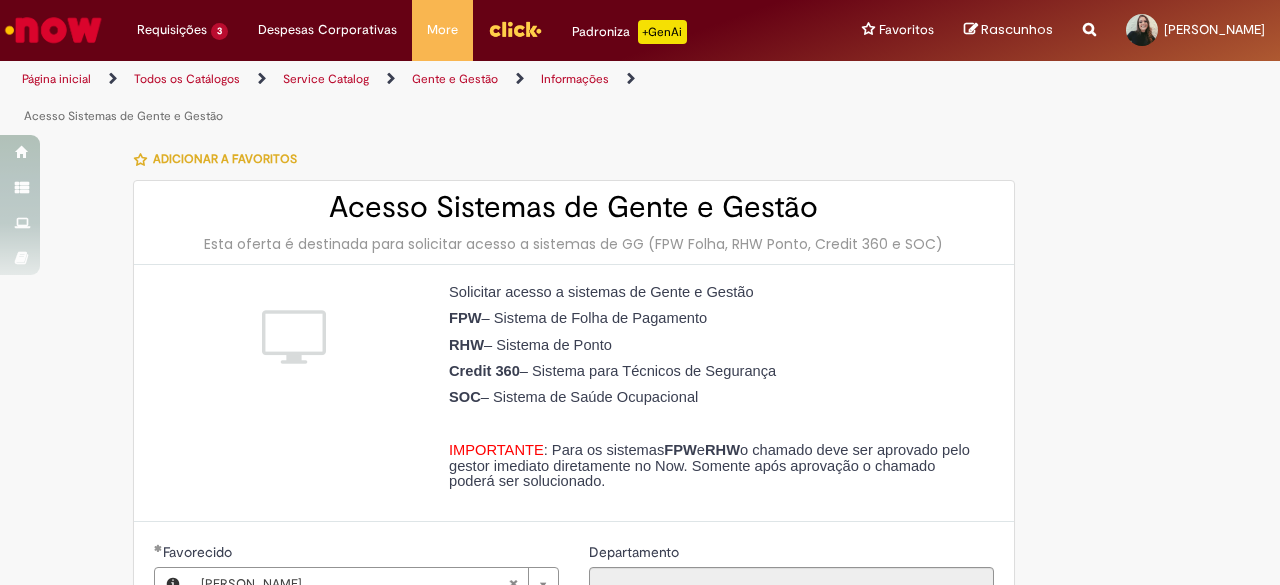 type on "**********" 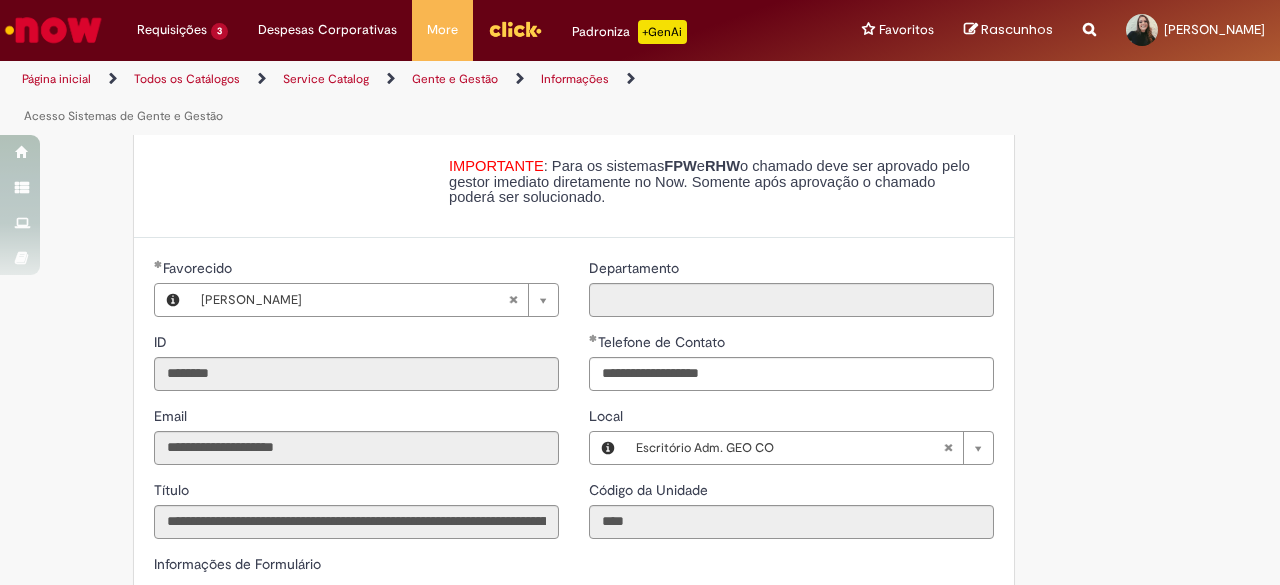 scroll, scrollTop: 0, scrollLeft: 0, axis: both 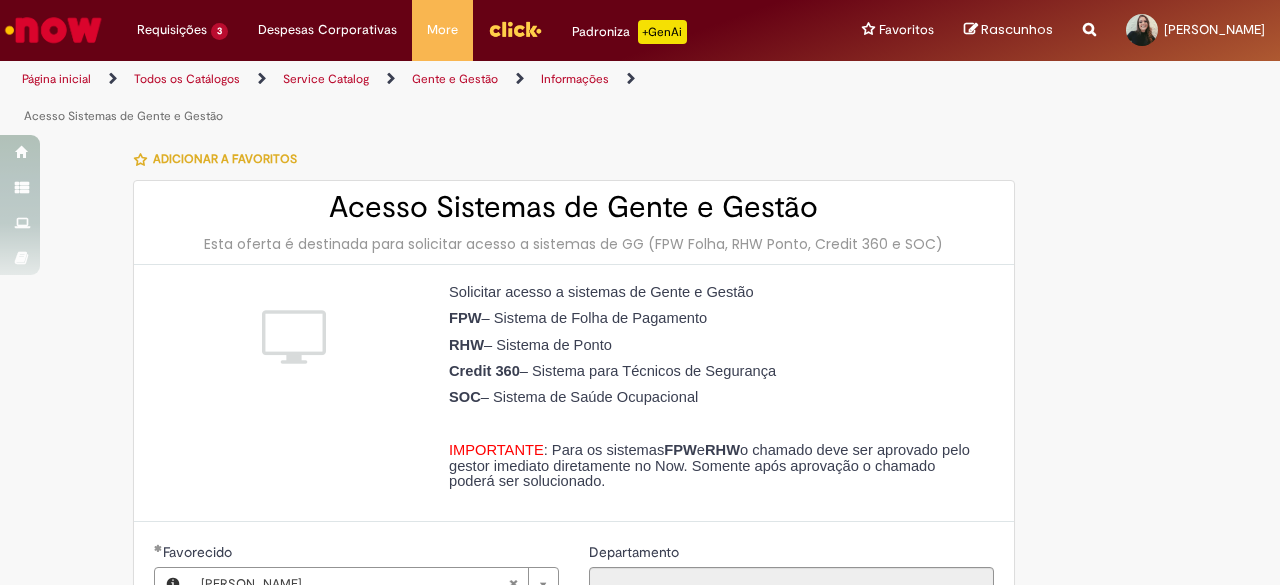 click at bounding box center [515, 29] 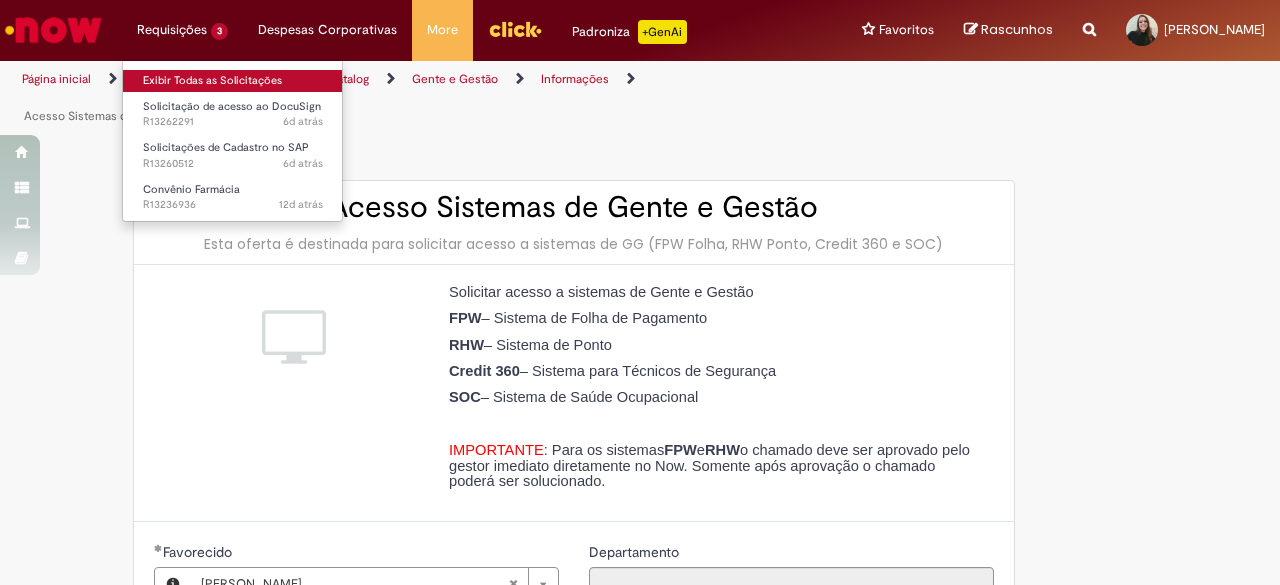 click on "Exibir Todas as Solicitações" at bounding box center [233, 81] 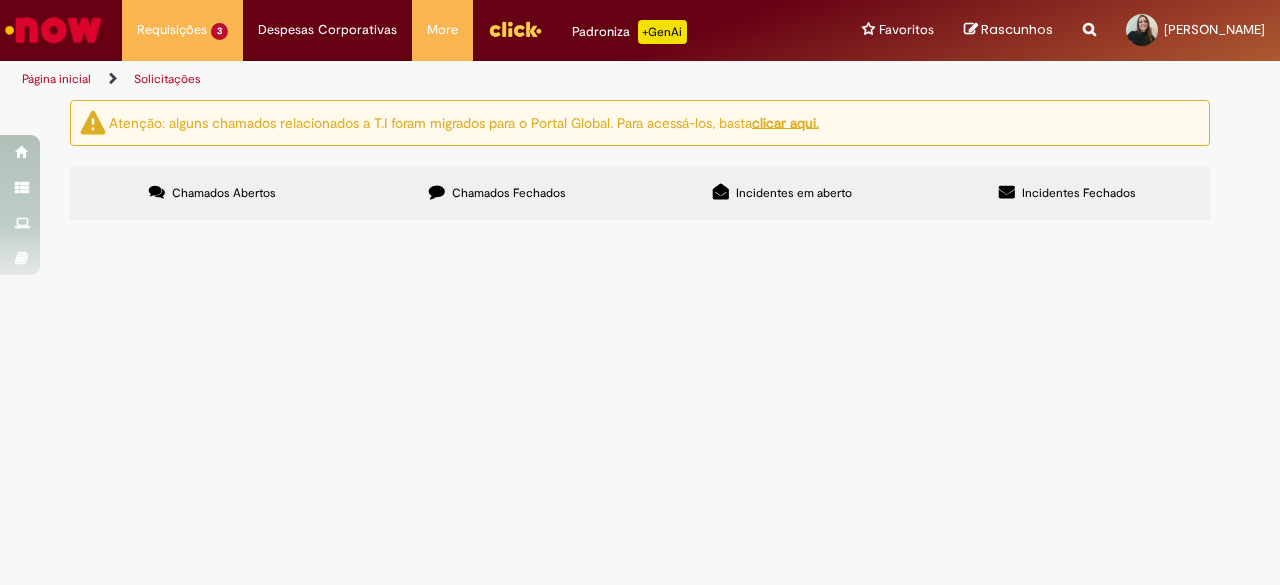 click on "Solicitação de acesso ao DocuSign" at bounding box center [0, 0] 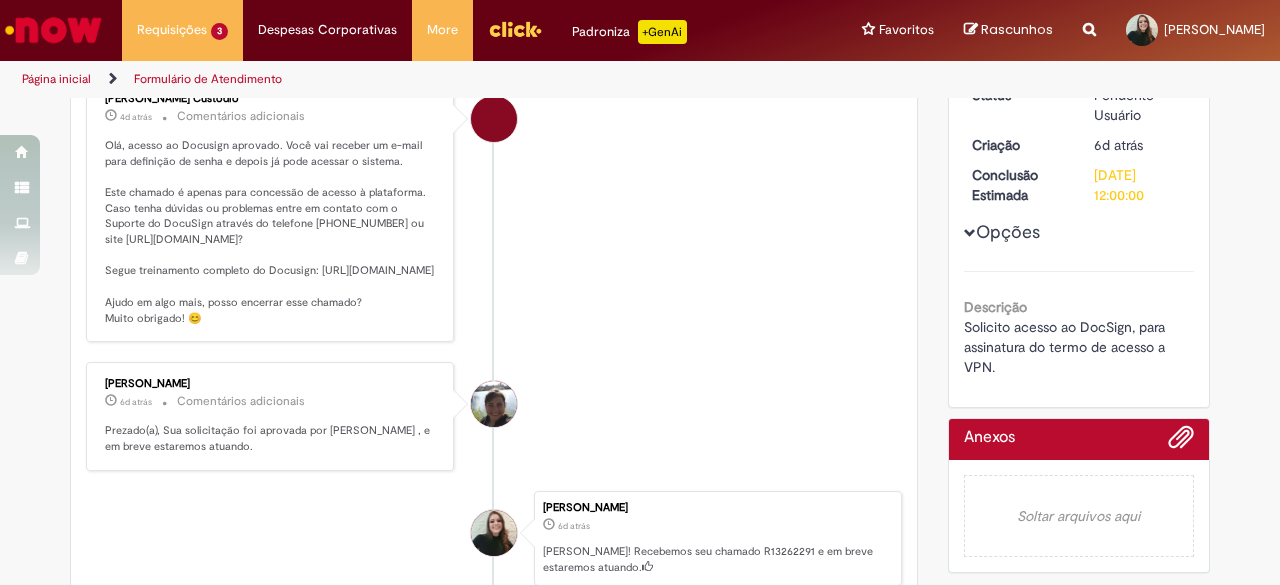scroll, scrollTop: 253, scrollLeft: 0, axis: vertical 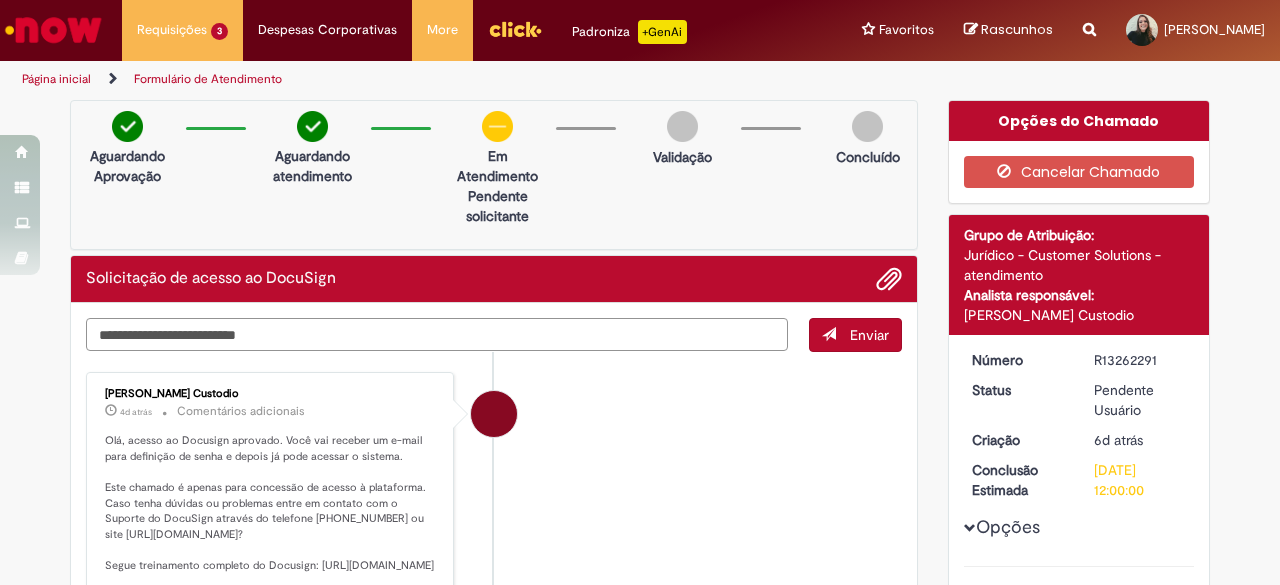 click at bounding box center [437, 334] 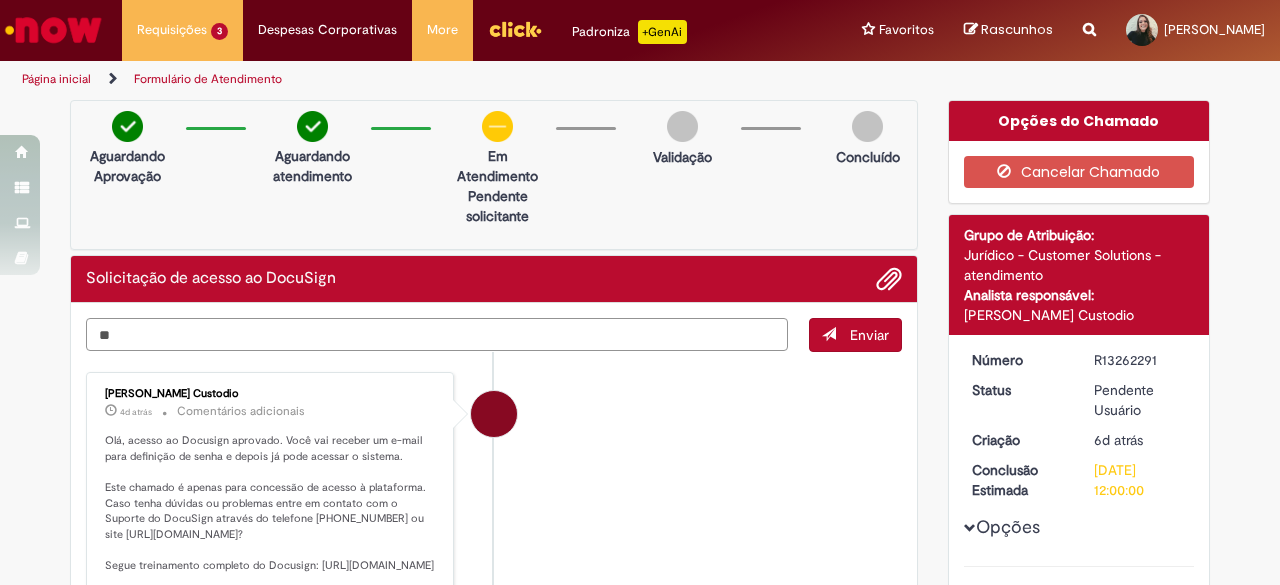type on "*" 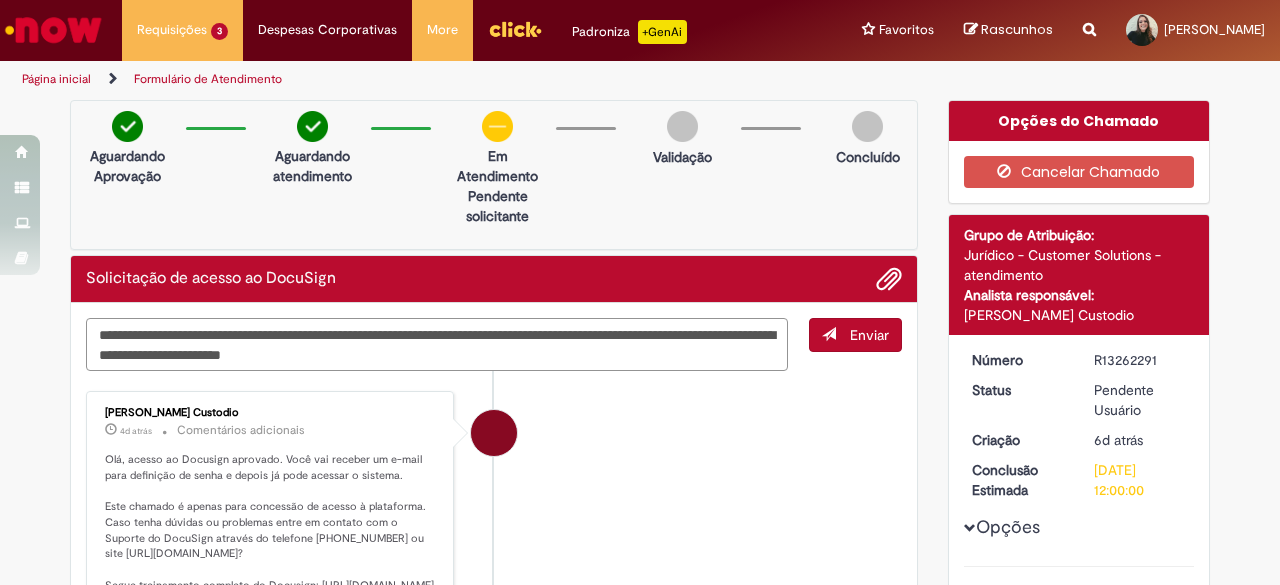 click on "**********" at bounding box center (437, 344) 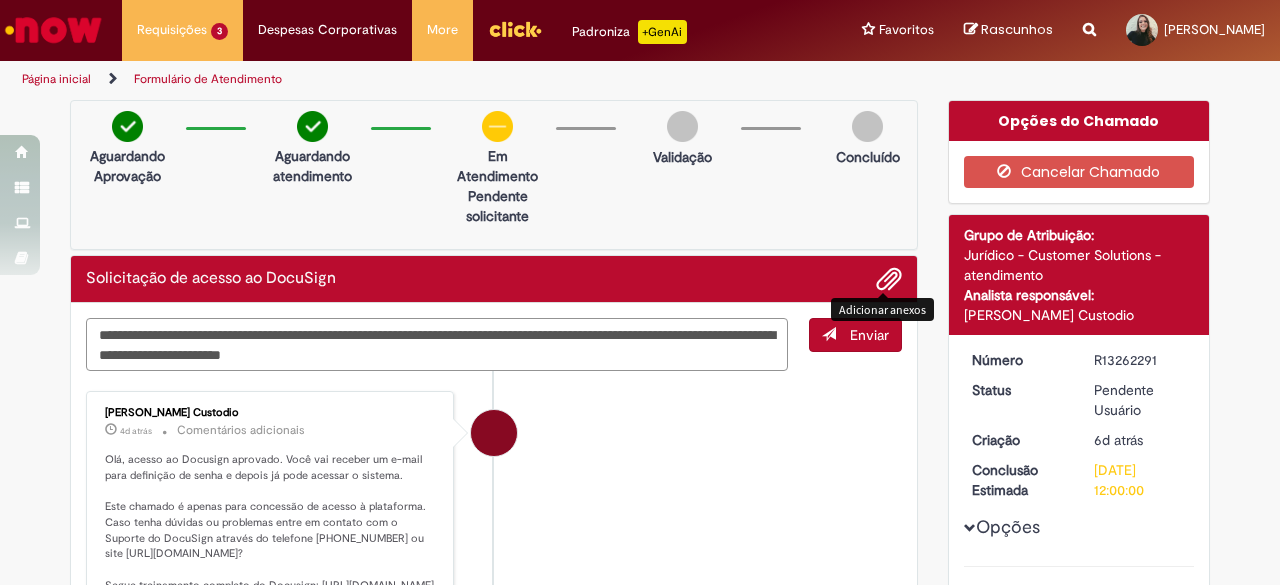type on "**********" 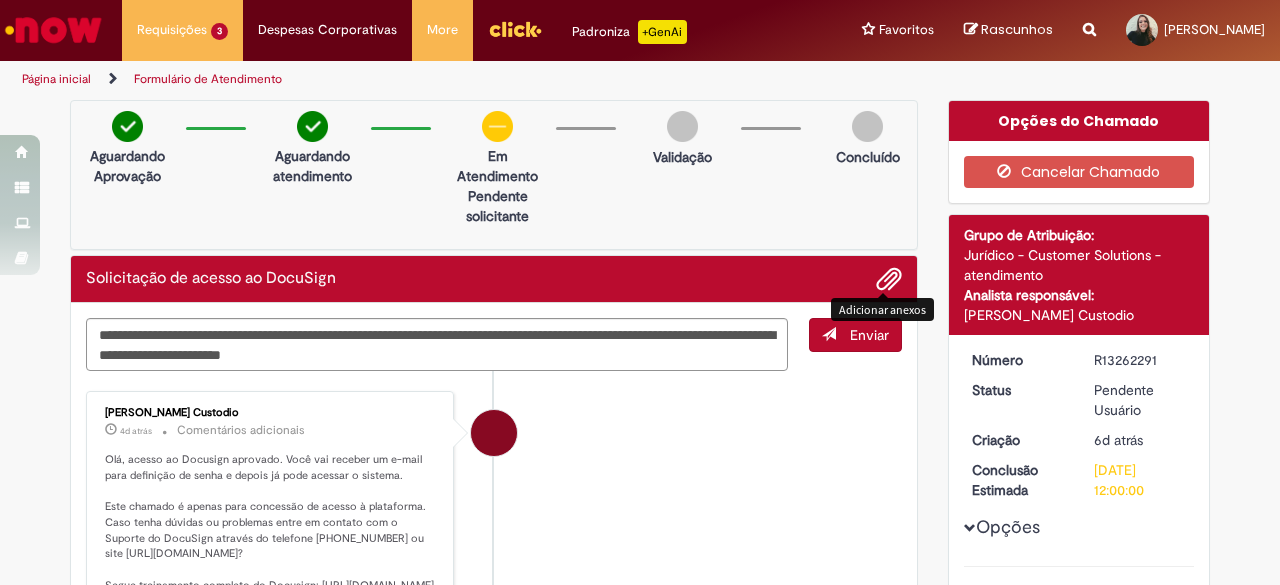 click at bounding box center (889, 280) 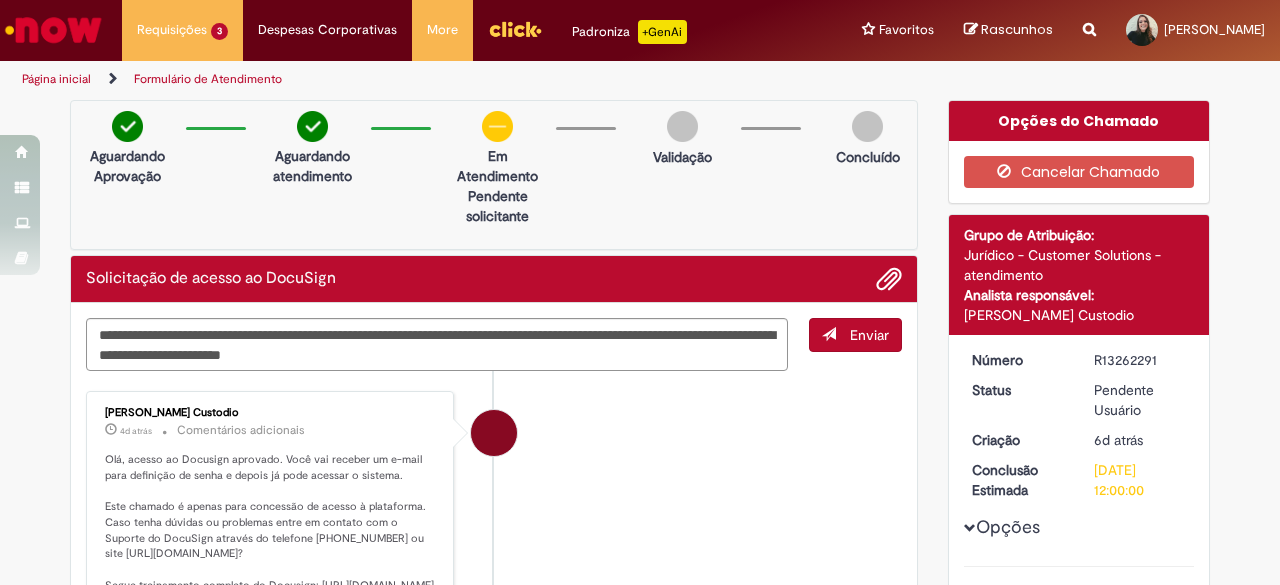 click at bounding box center [889, 280] 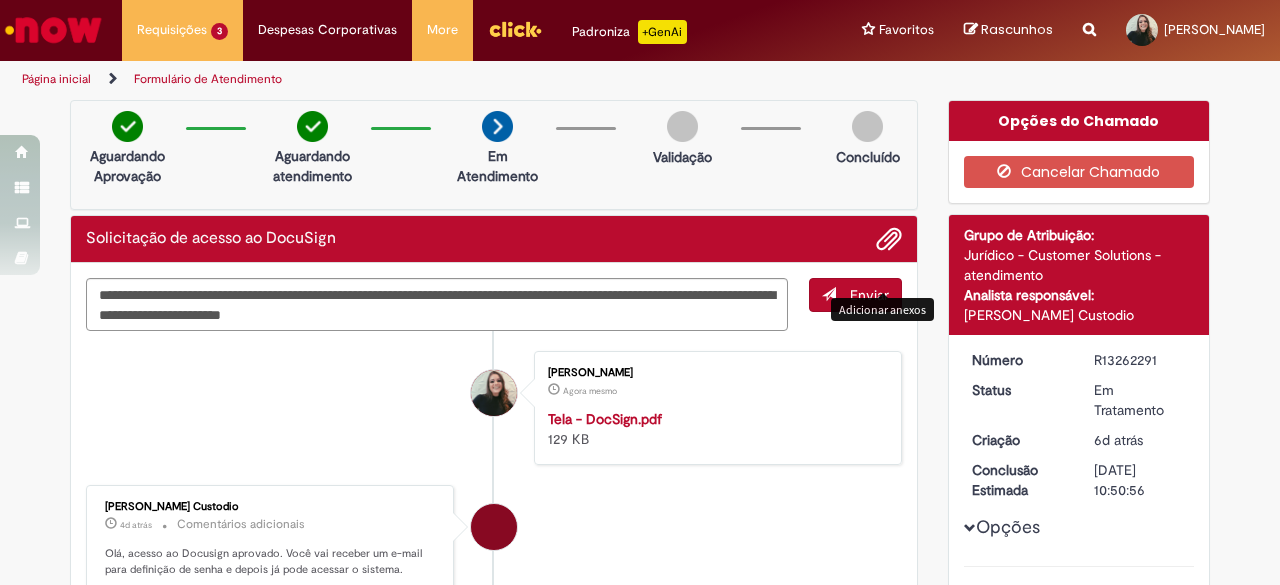 click at bounding box center (829, 294) 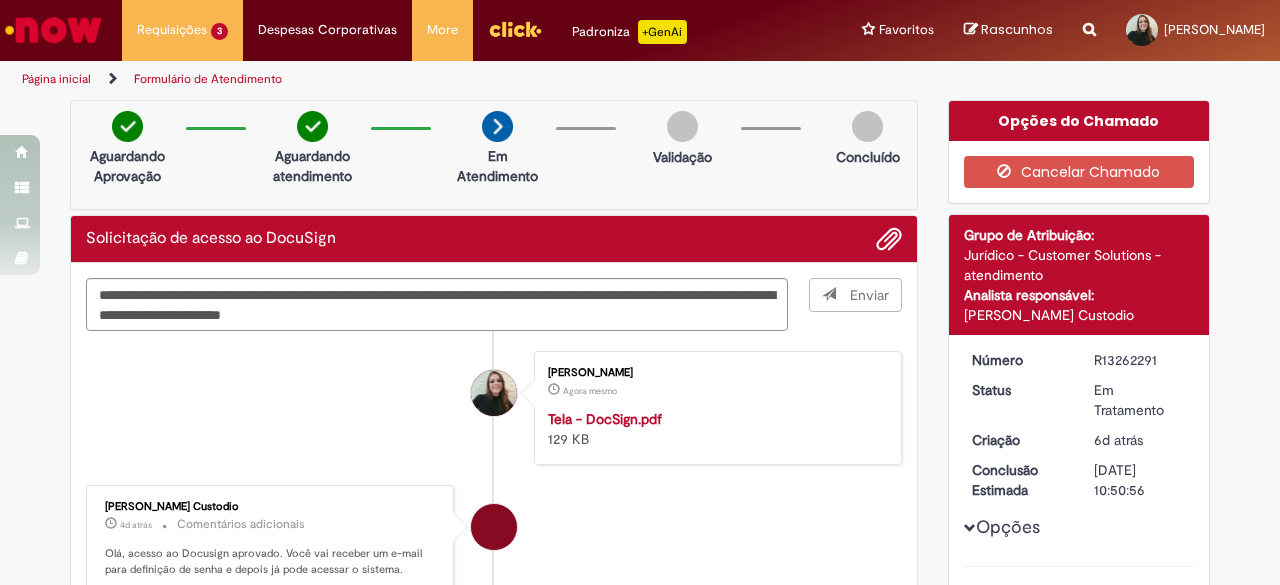 type 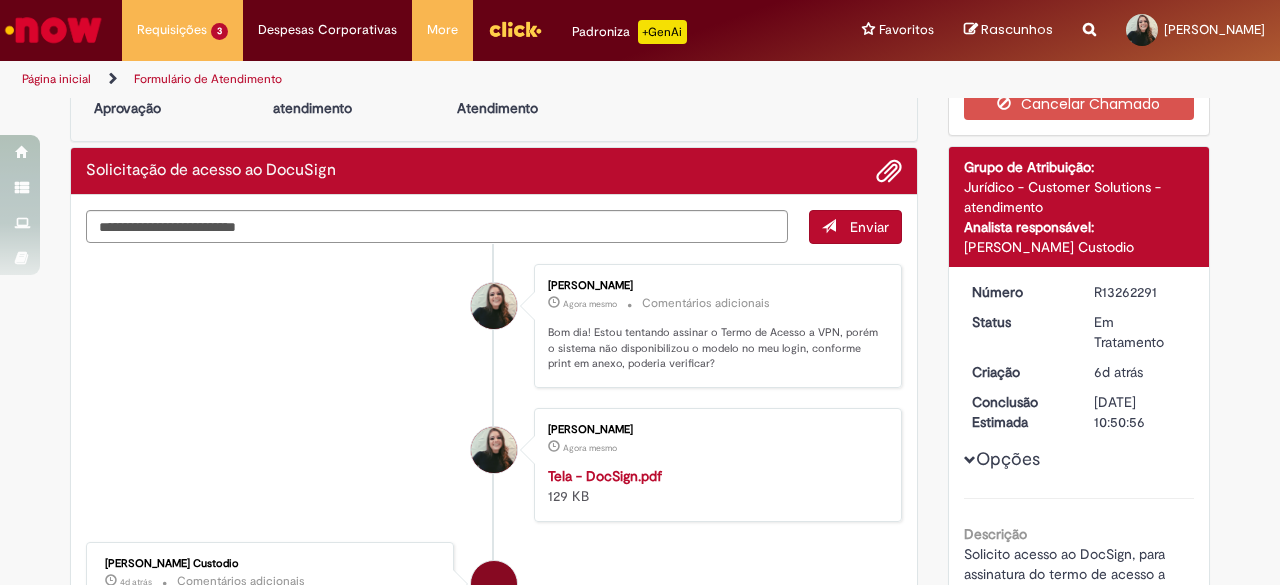 scroll, scrollTop: 0, scrollLeft: 0, axis: both 